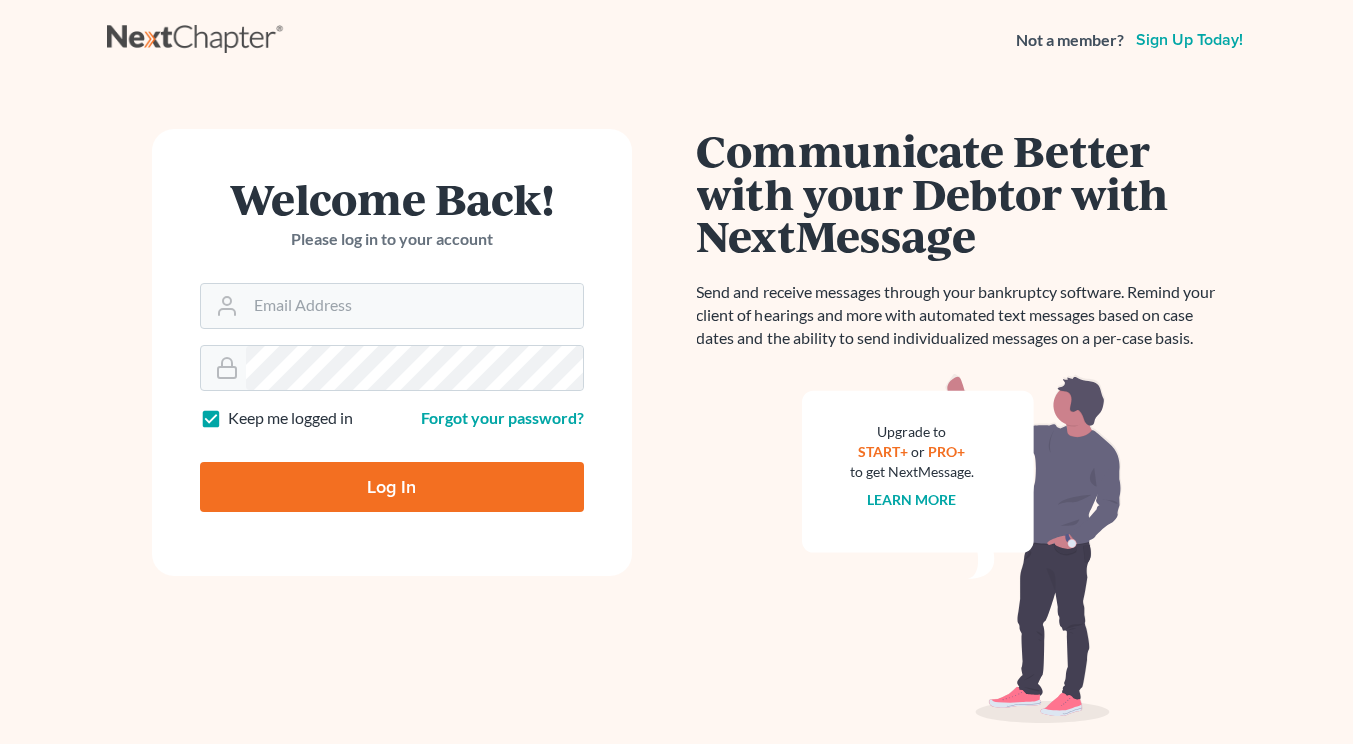 scroll, scrollTop: 0, scrollLeft: 0, axis: both 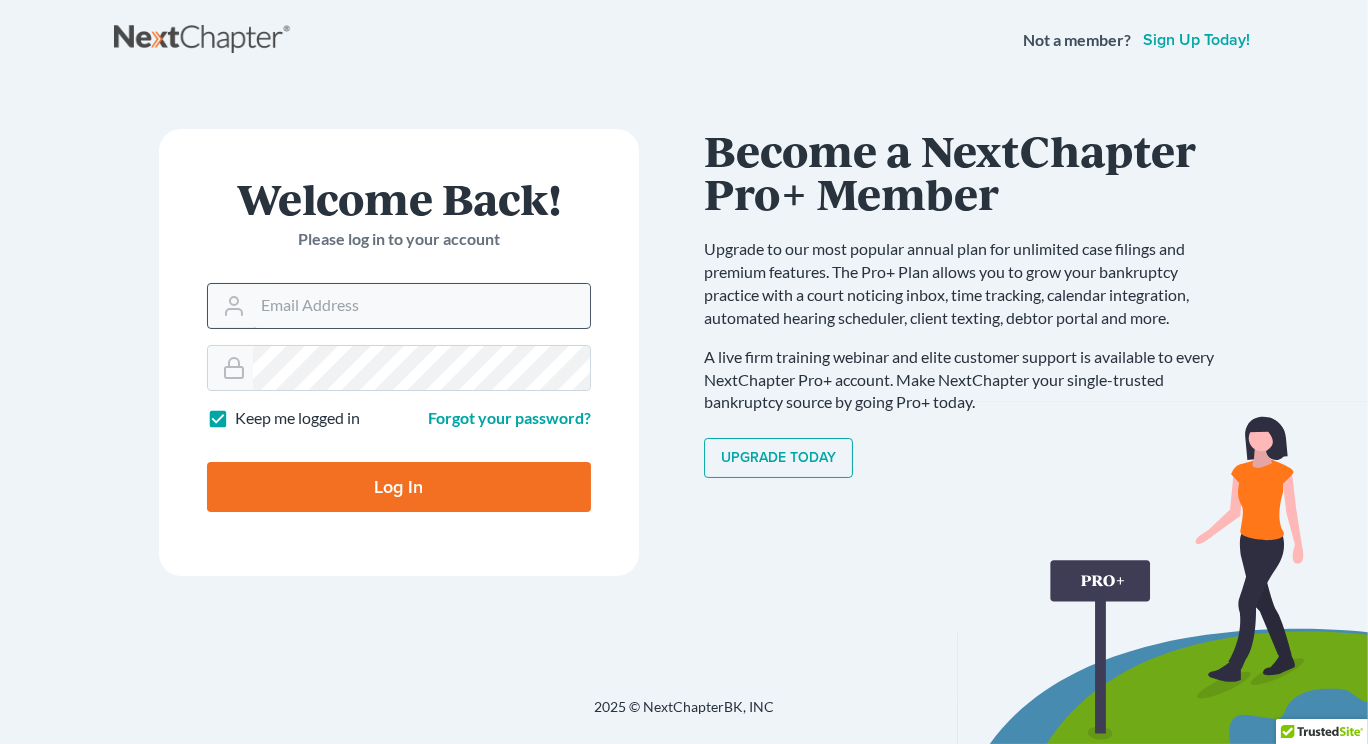 click on "Email Address" at bounding box center [421, 306] 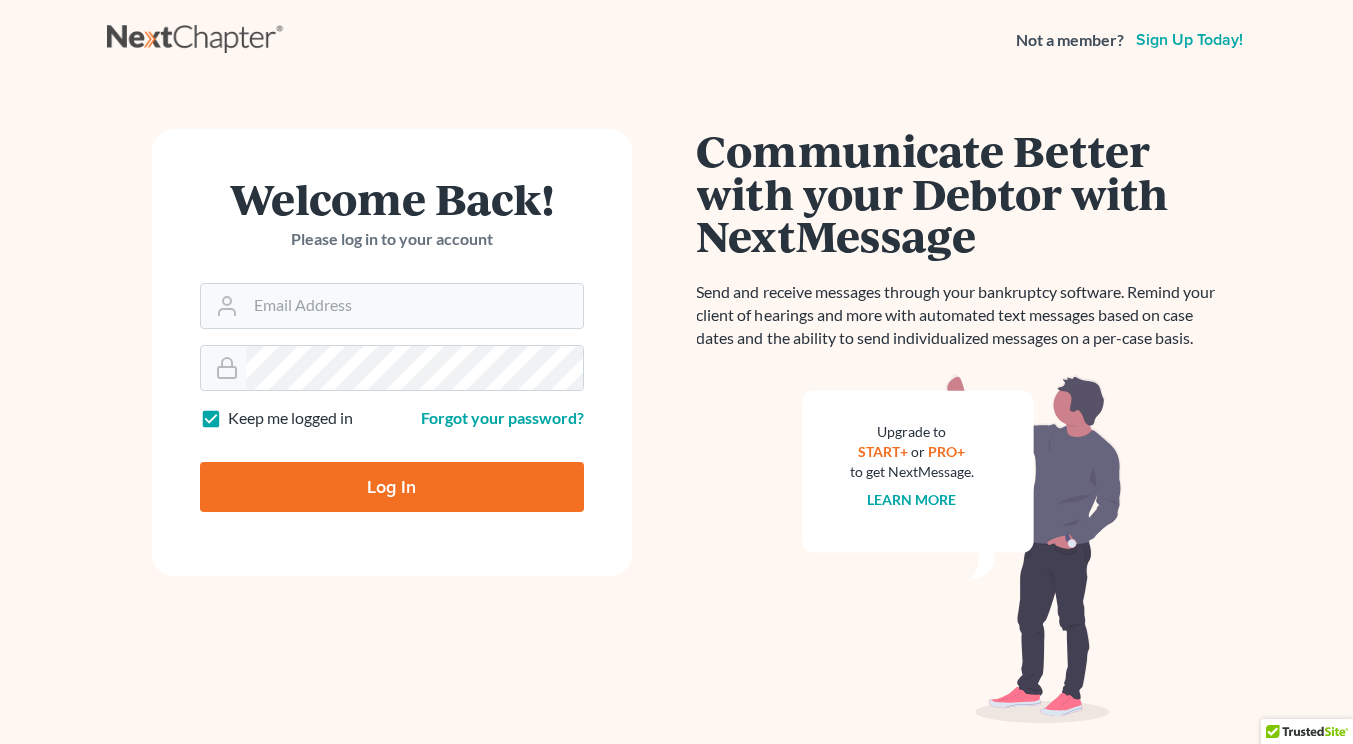 scroll, scrollTop: 0, scrollLeft: 0, axis: both 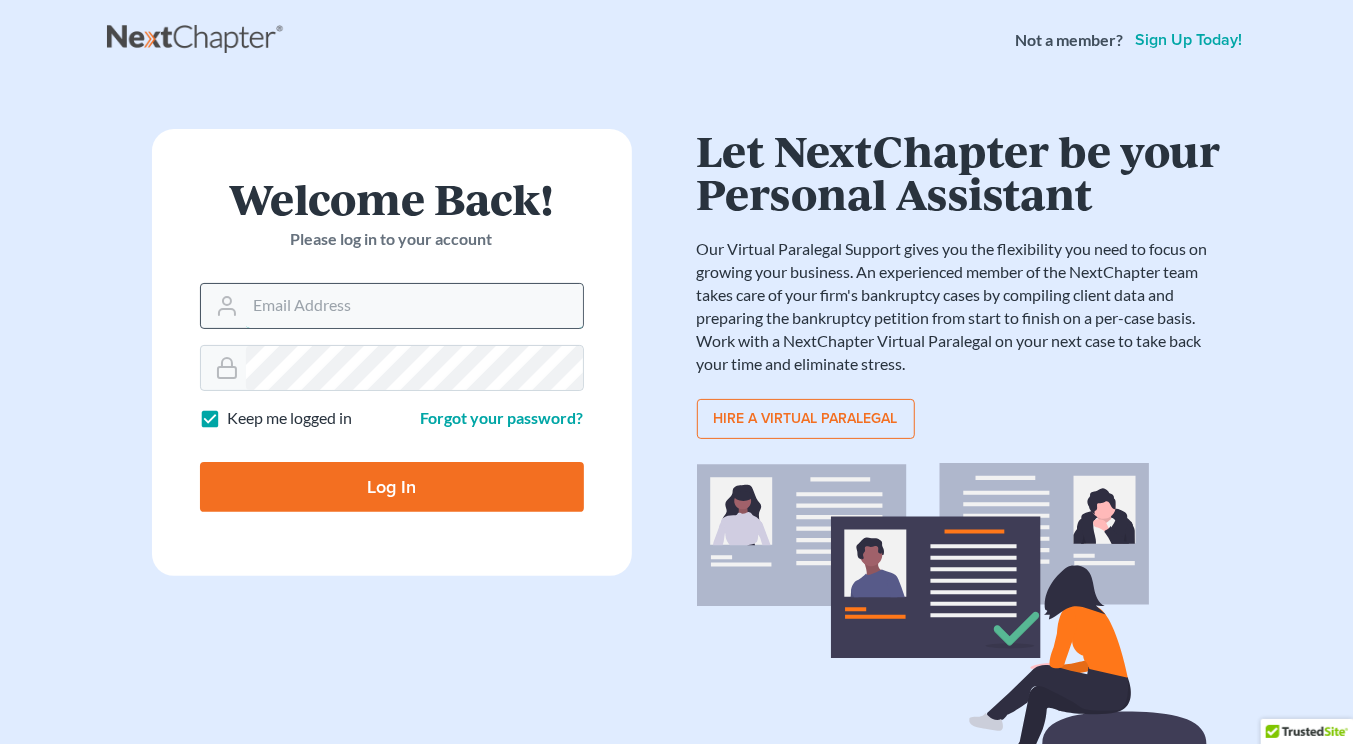 click on "Email Address" at bounding box center (414, 306) 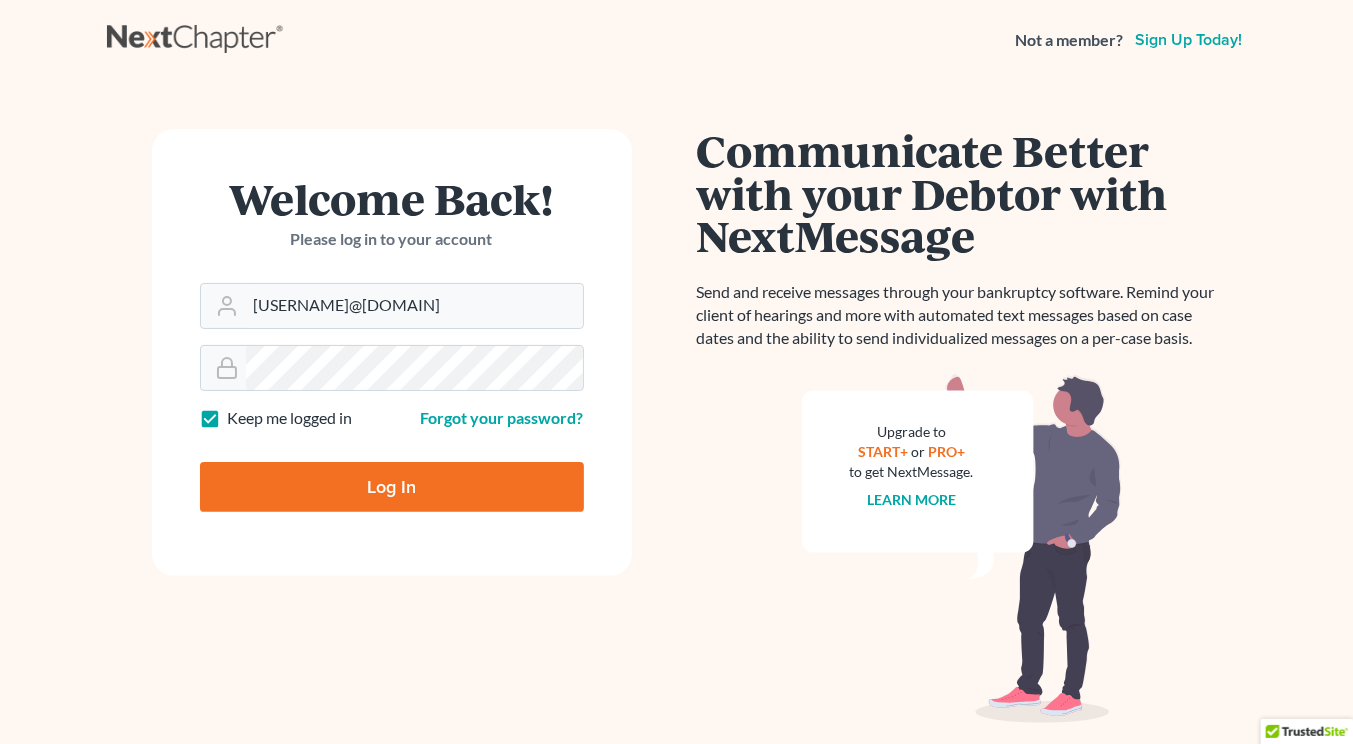 click on "Log In" at bounding box center (392, 487) 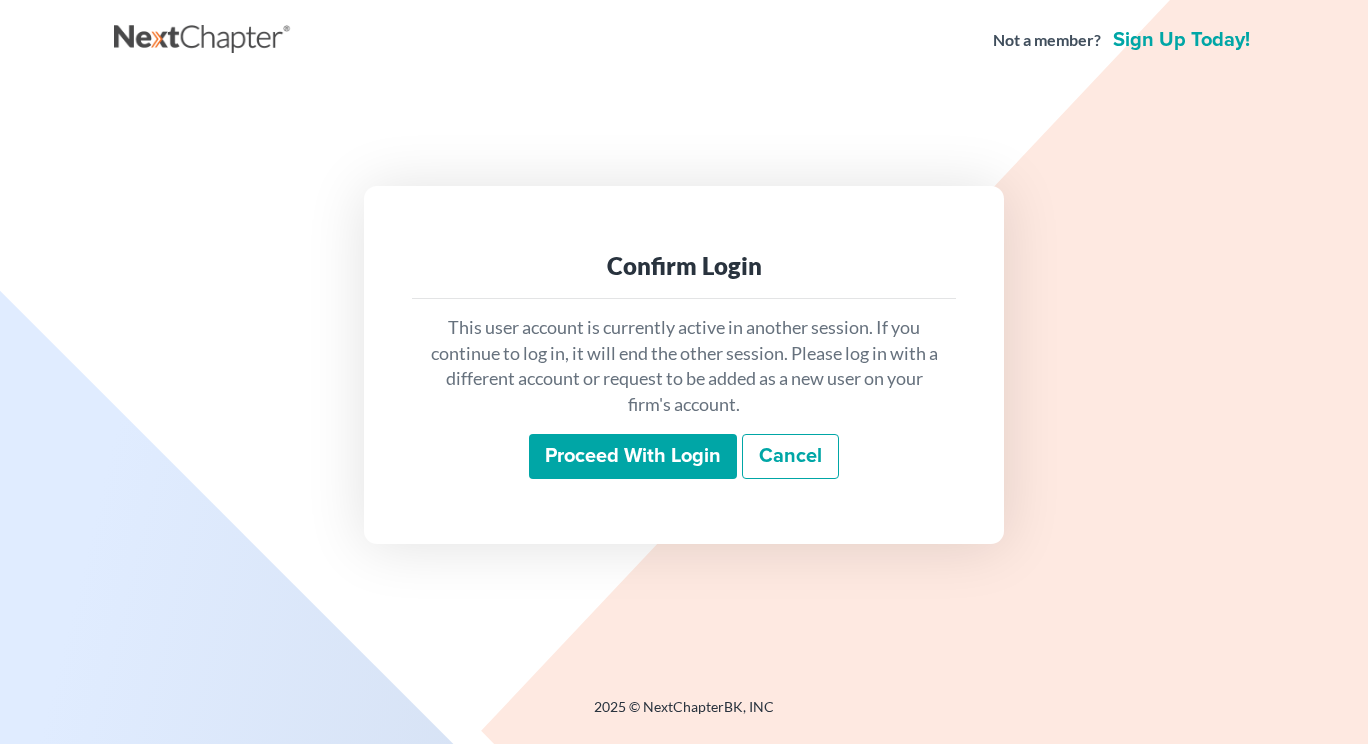 scroll, scrollTop: 0, scrollLeft: 0, axis: both 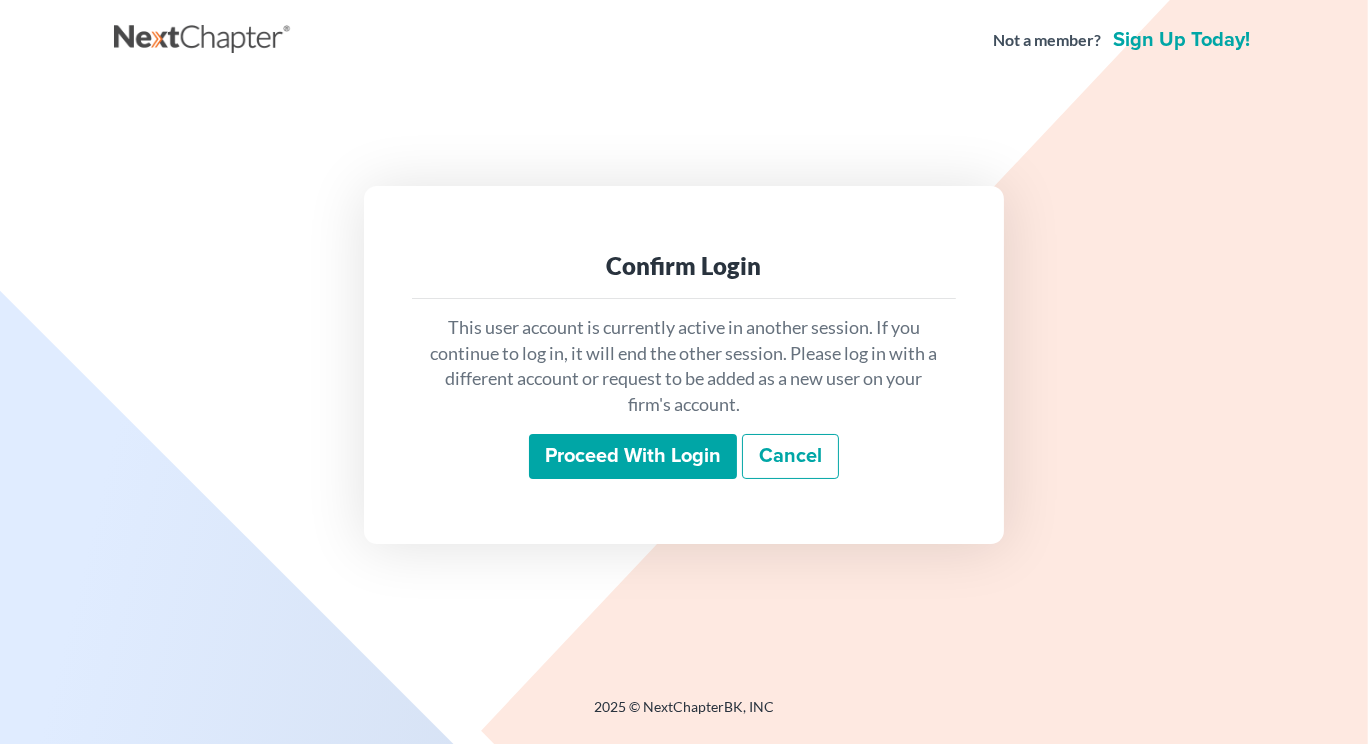 click on "Proceed with login" at bounding box center [633, 457] 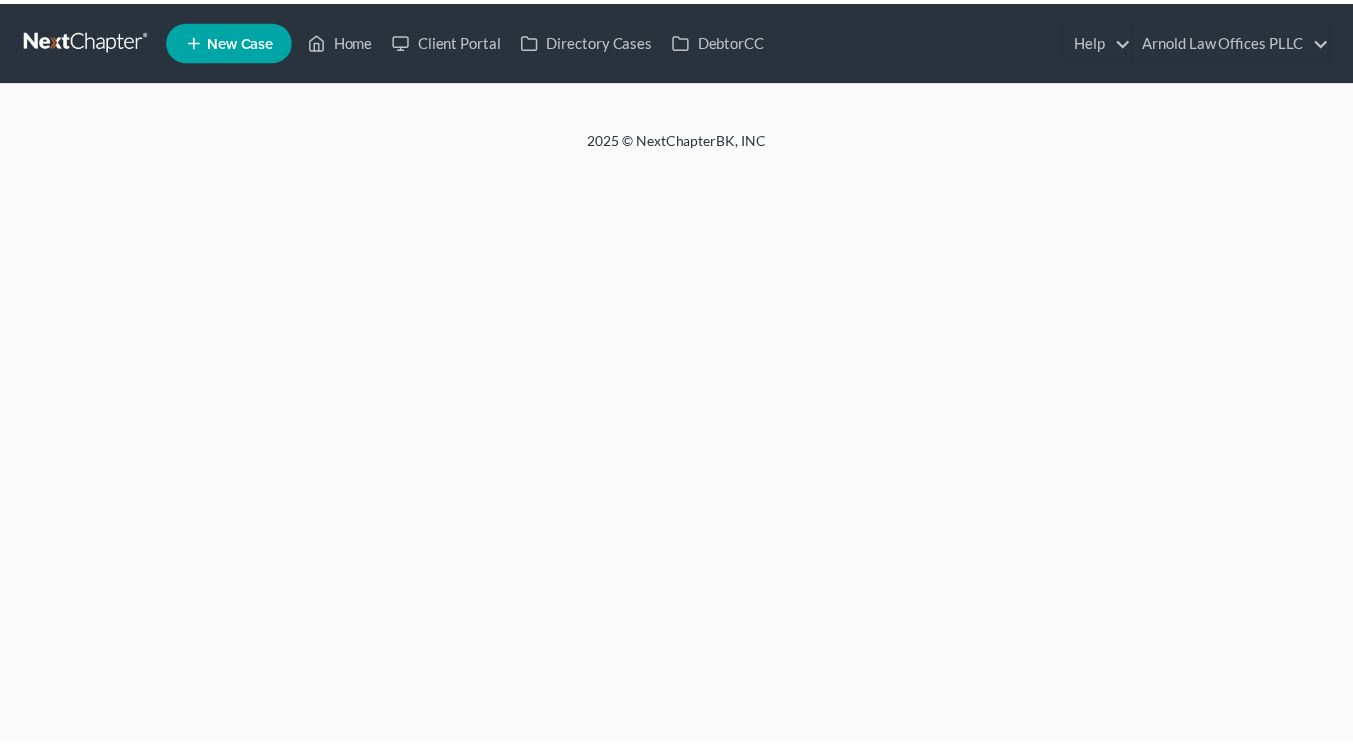 scroll, scrollTop: 0, scrollLeft: 0, axis: both 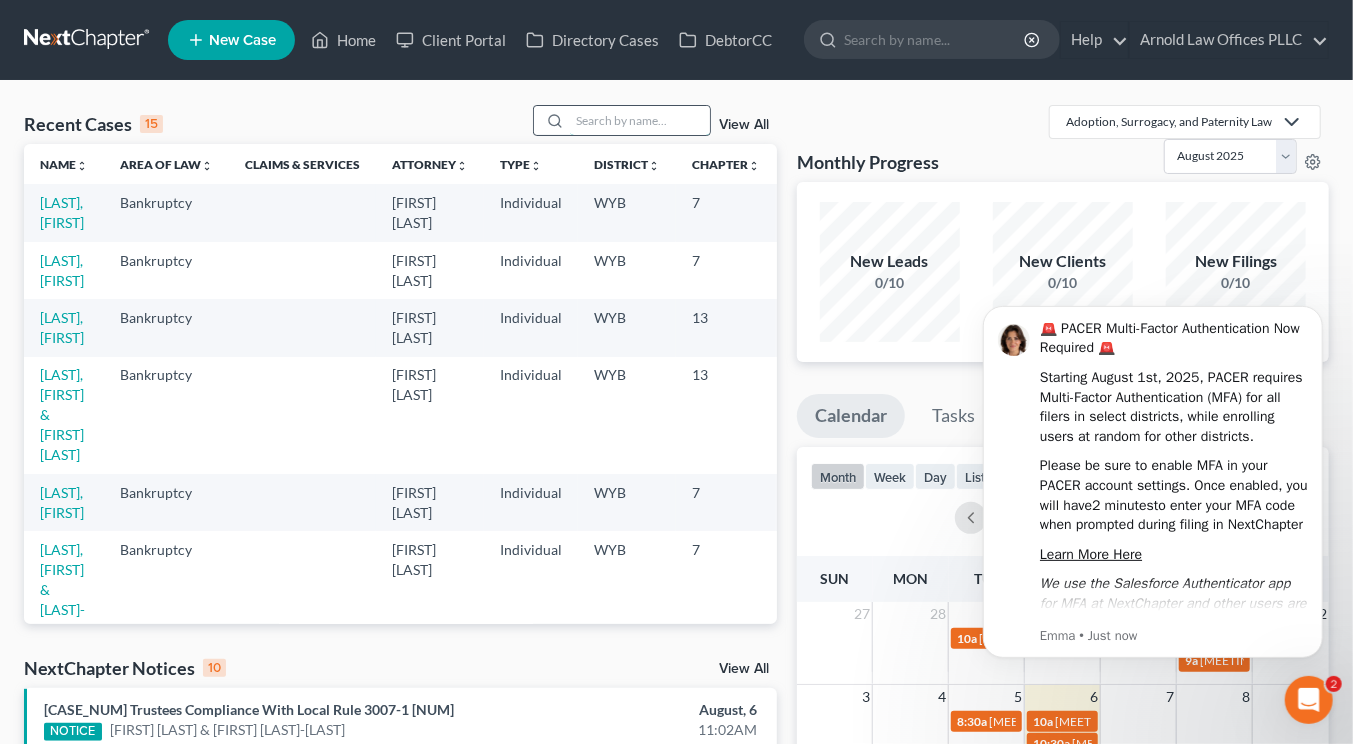 click at bounding box center (640, 120) 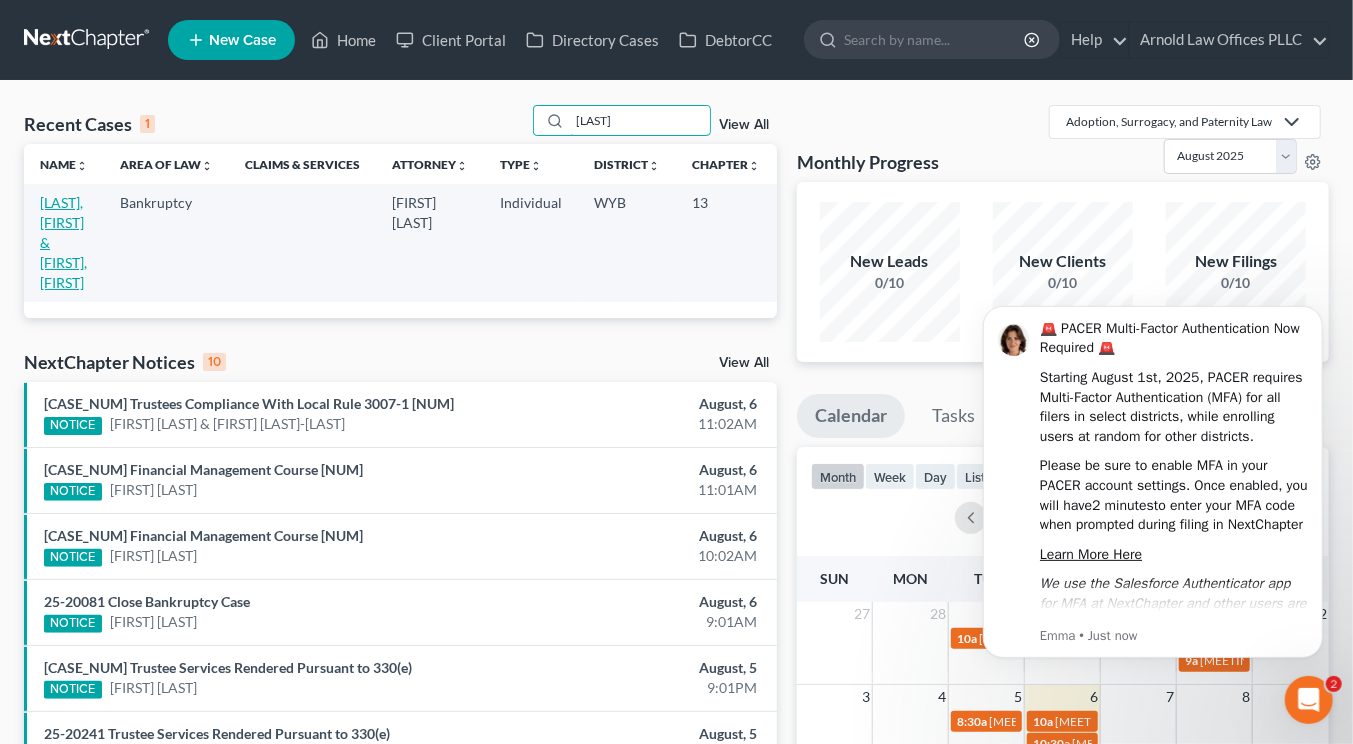 type on "carrigan" 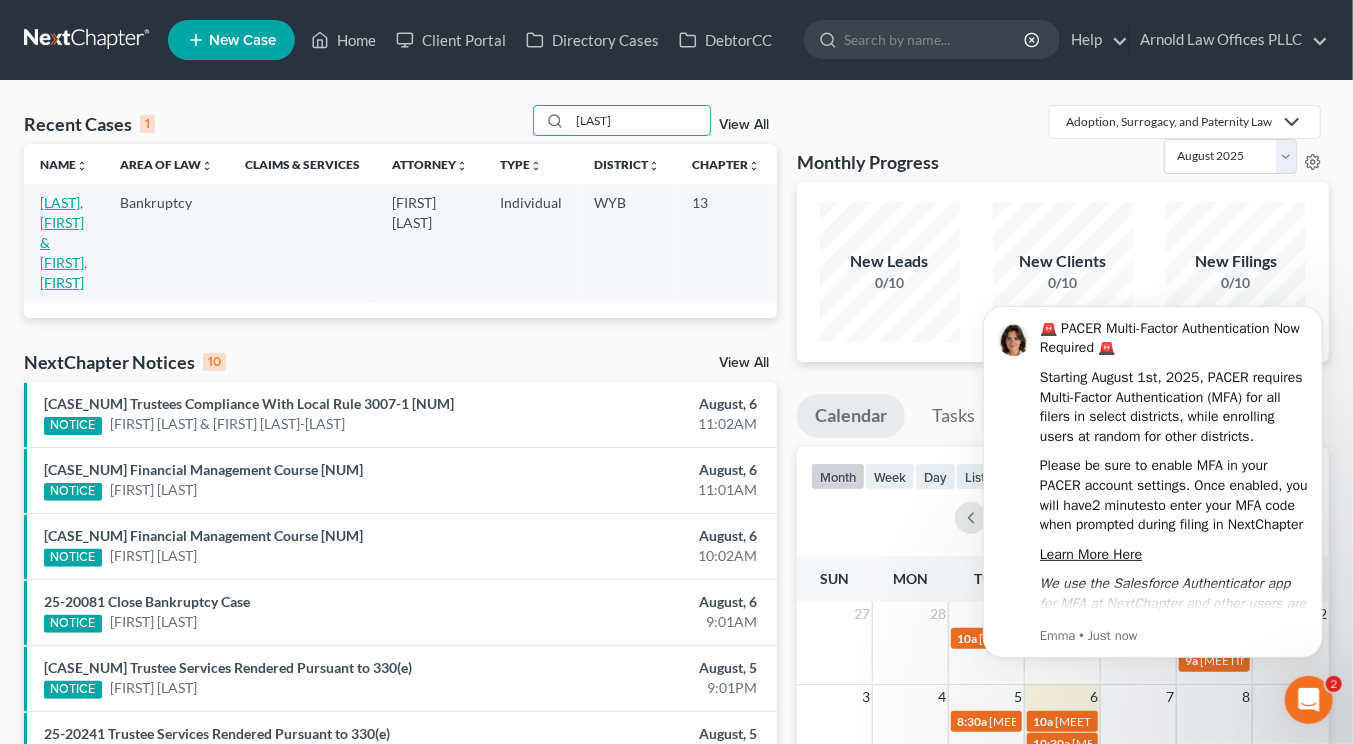 click on "[LAST], [FIRST] & [LAST], [FIRST]" at bounding box center (63, 242) 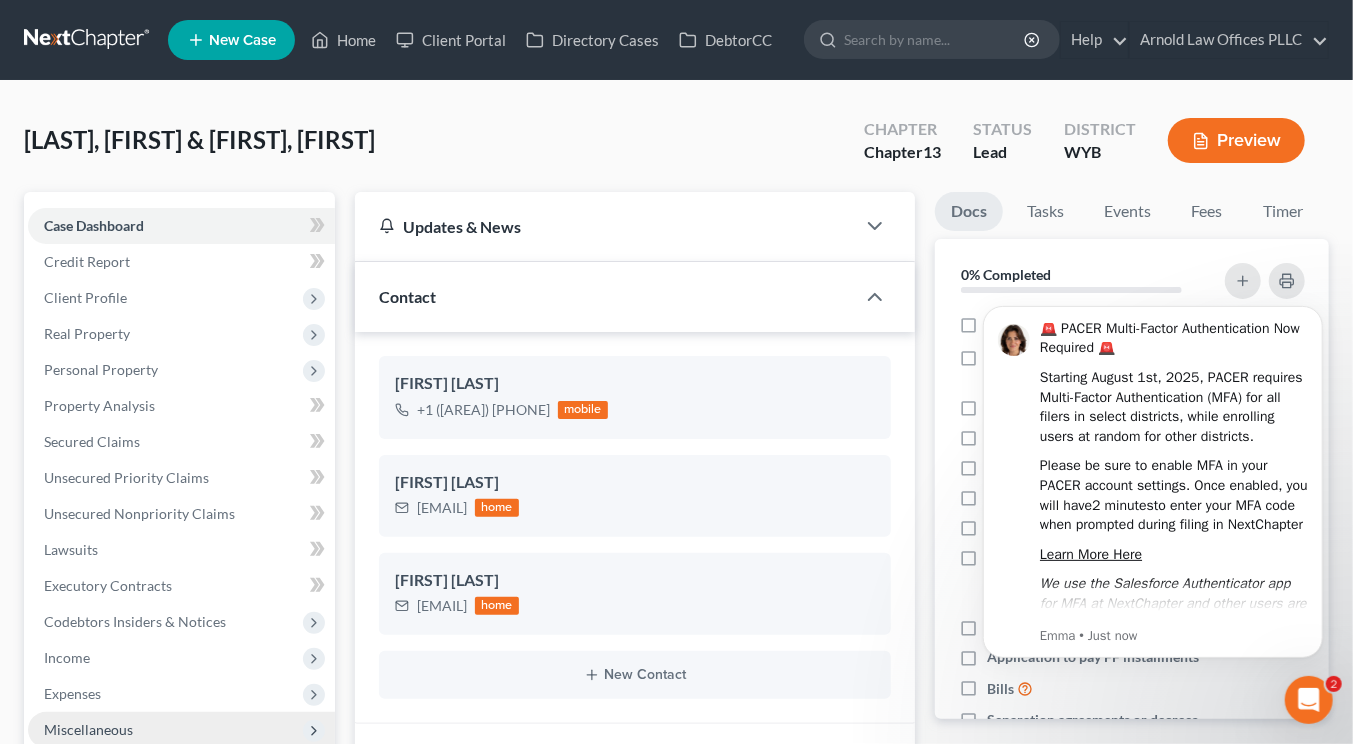 click on "Miscellaneous" at bounding box center (181, 730) 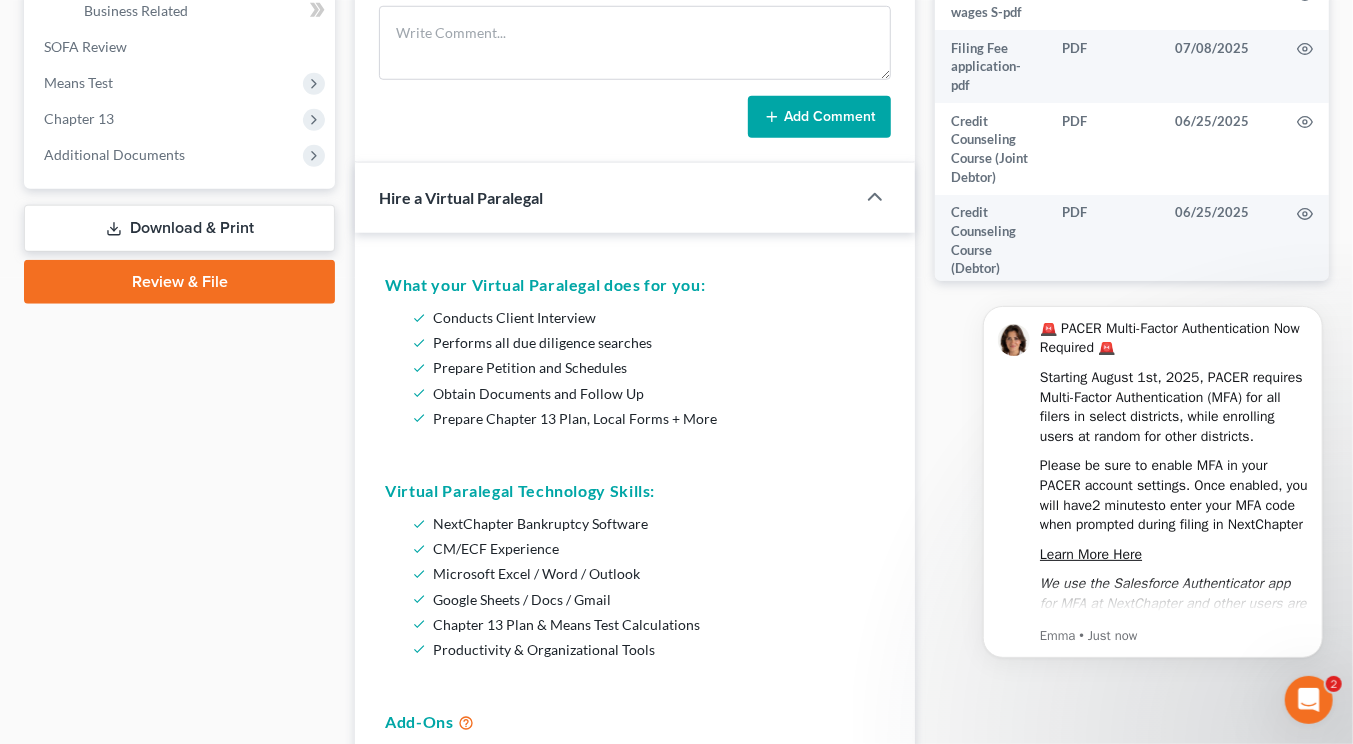 scroll, scrollTop: 599, scrollLeft: 0, axis: vertical 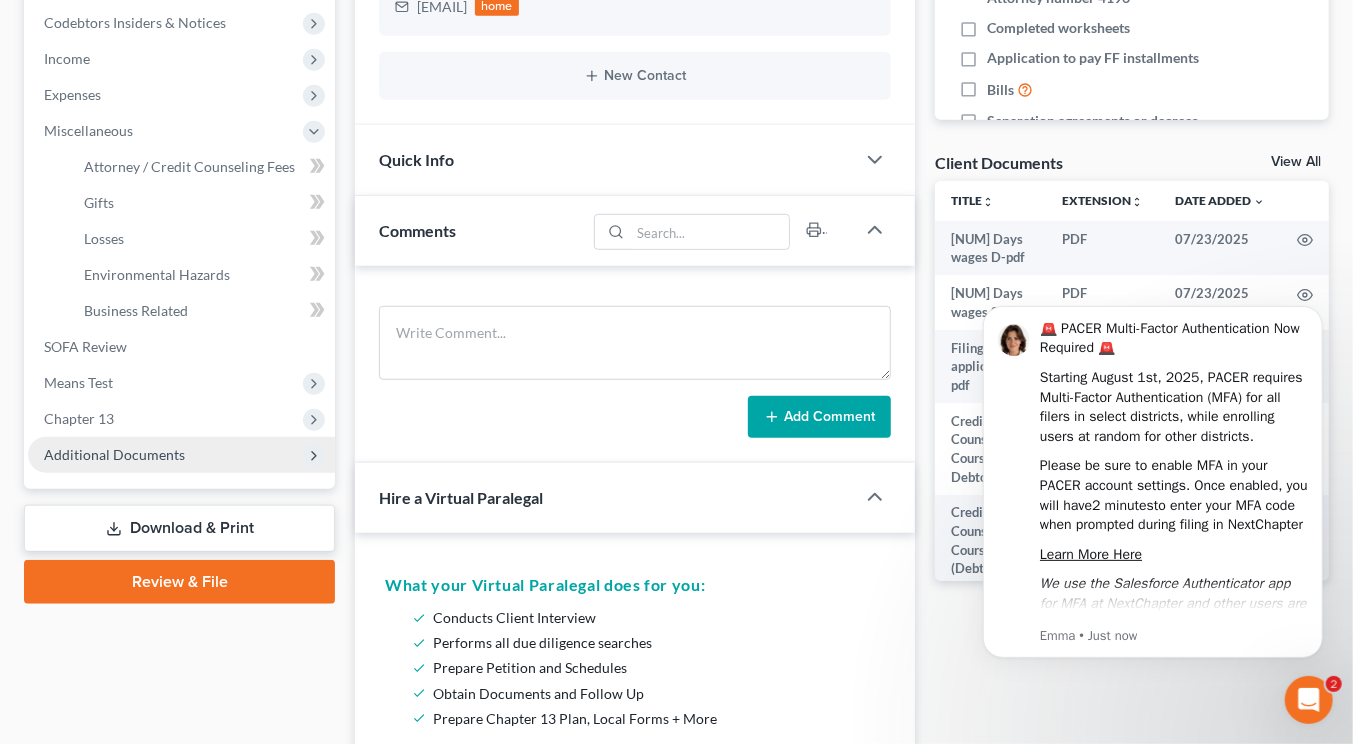 click on "Additional Documents" at bounding box center [181, 455] 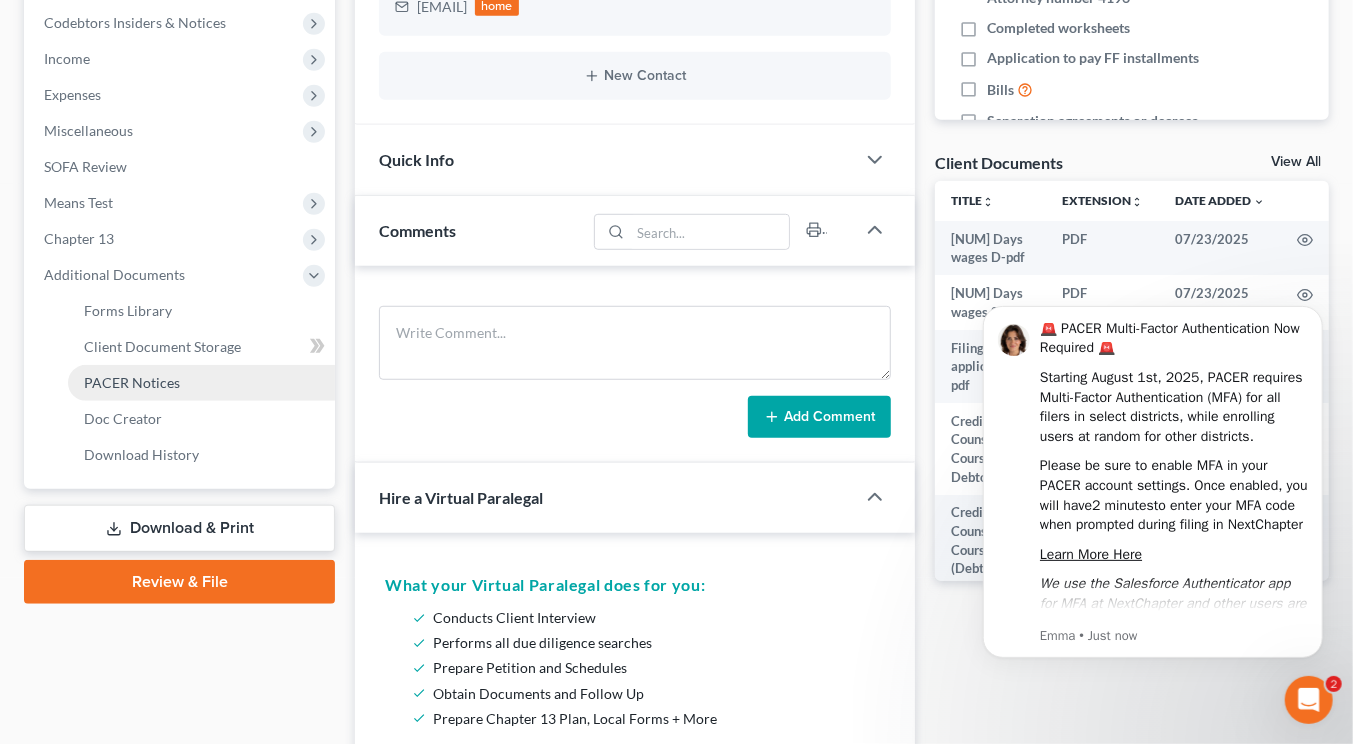 click on "PACER Notices" at bounding box center (132, 382) 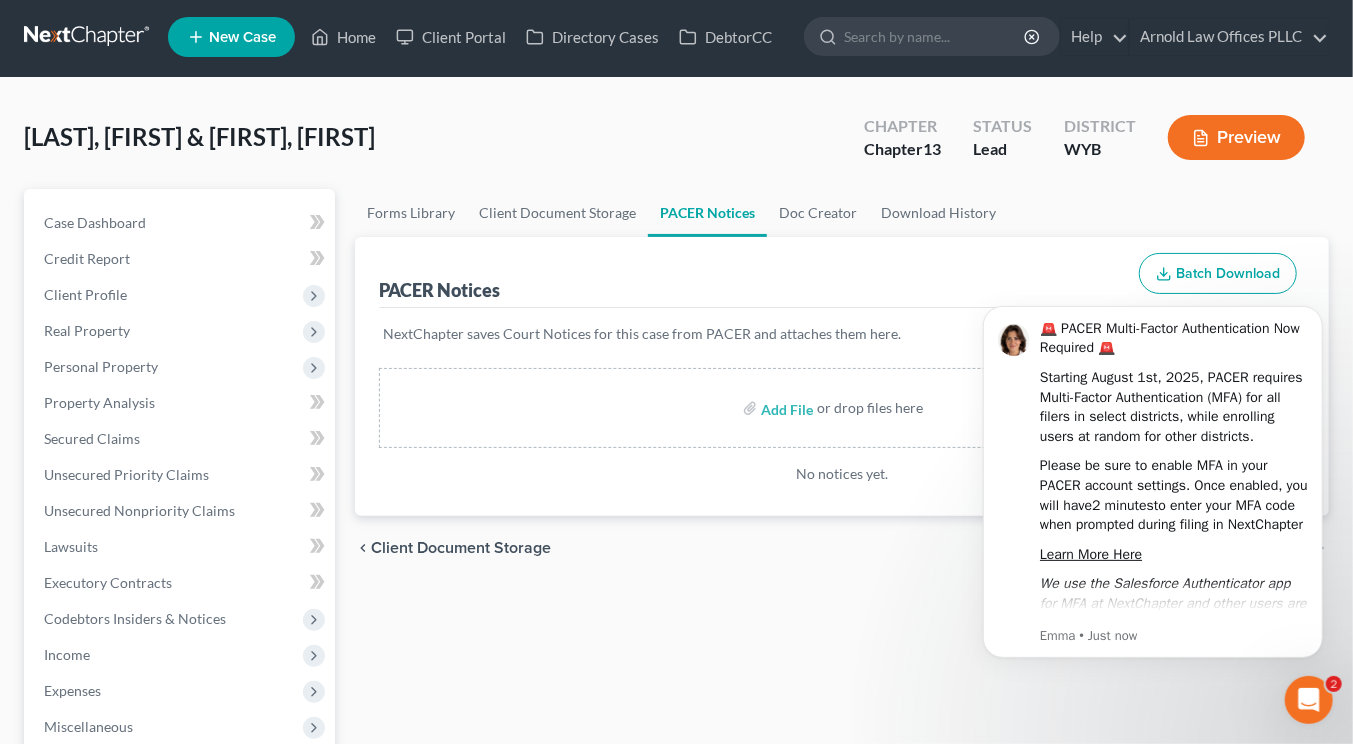 scroll, scrollTop: 0, scrollLeft: 0, axis: both 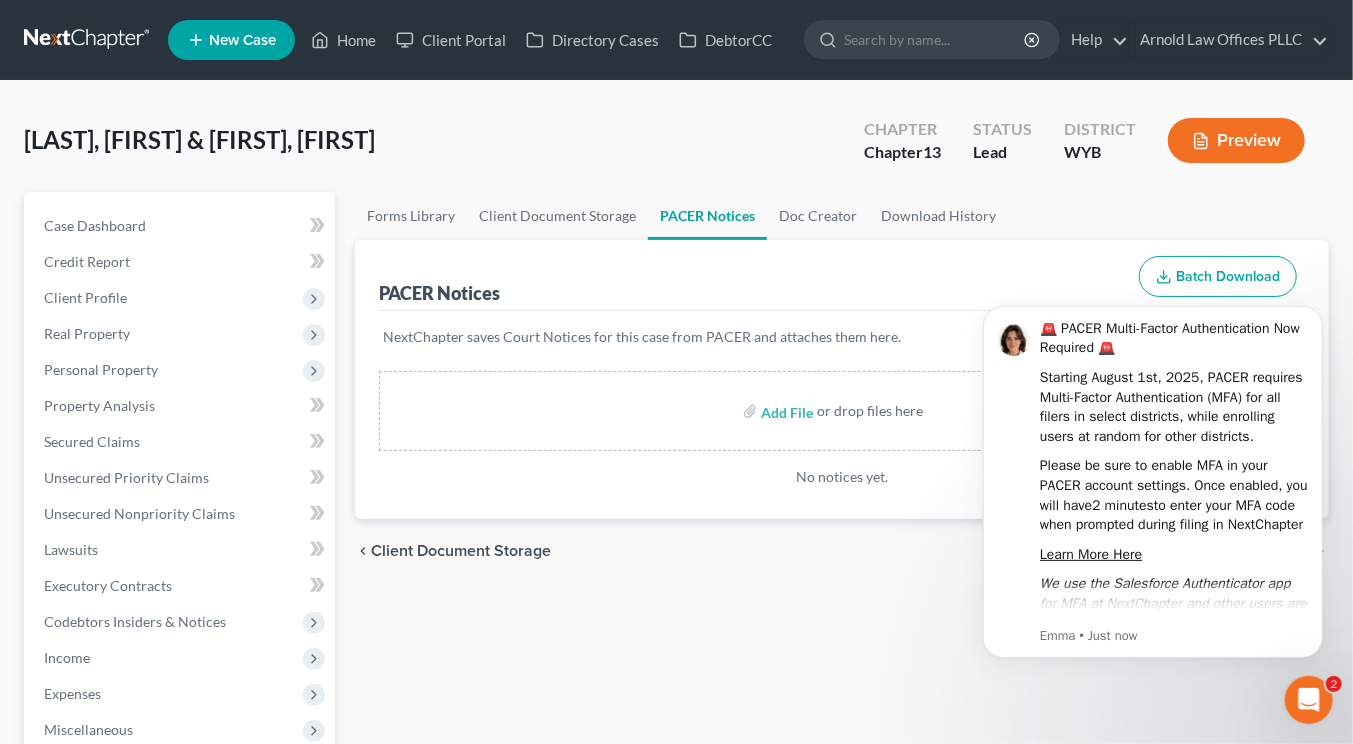 click on "Forms Library
Client Document Storage
PACER Notices
Doc Creator
Download History
PACER Notices
Batch Download
NextChapter saves Court Notices for this case from PACER and attaches them here.
Add File
or drop files here
No notices yet.
Previous
1
Next
chevron_left
Client Document Storage
Doc Creator
chevron_right" at bounding box center [842, 697] 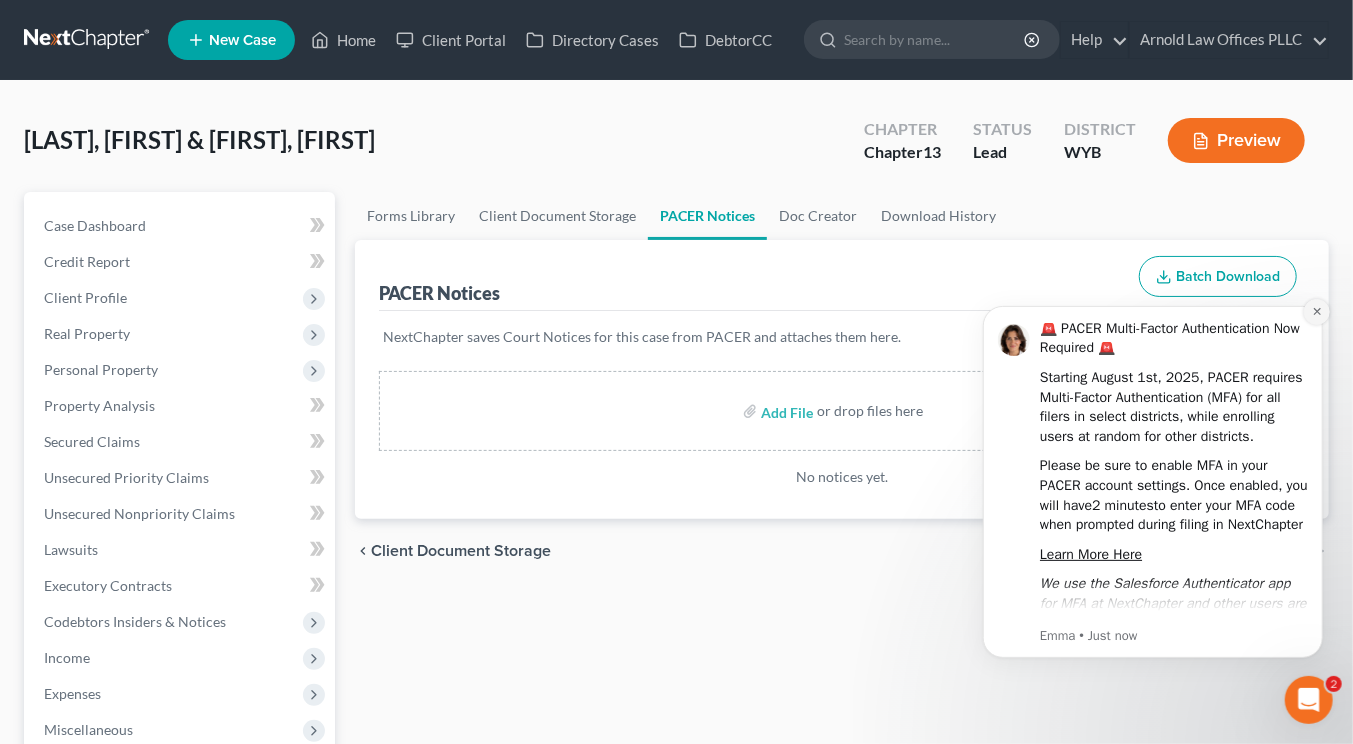 click 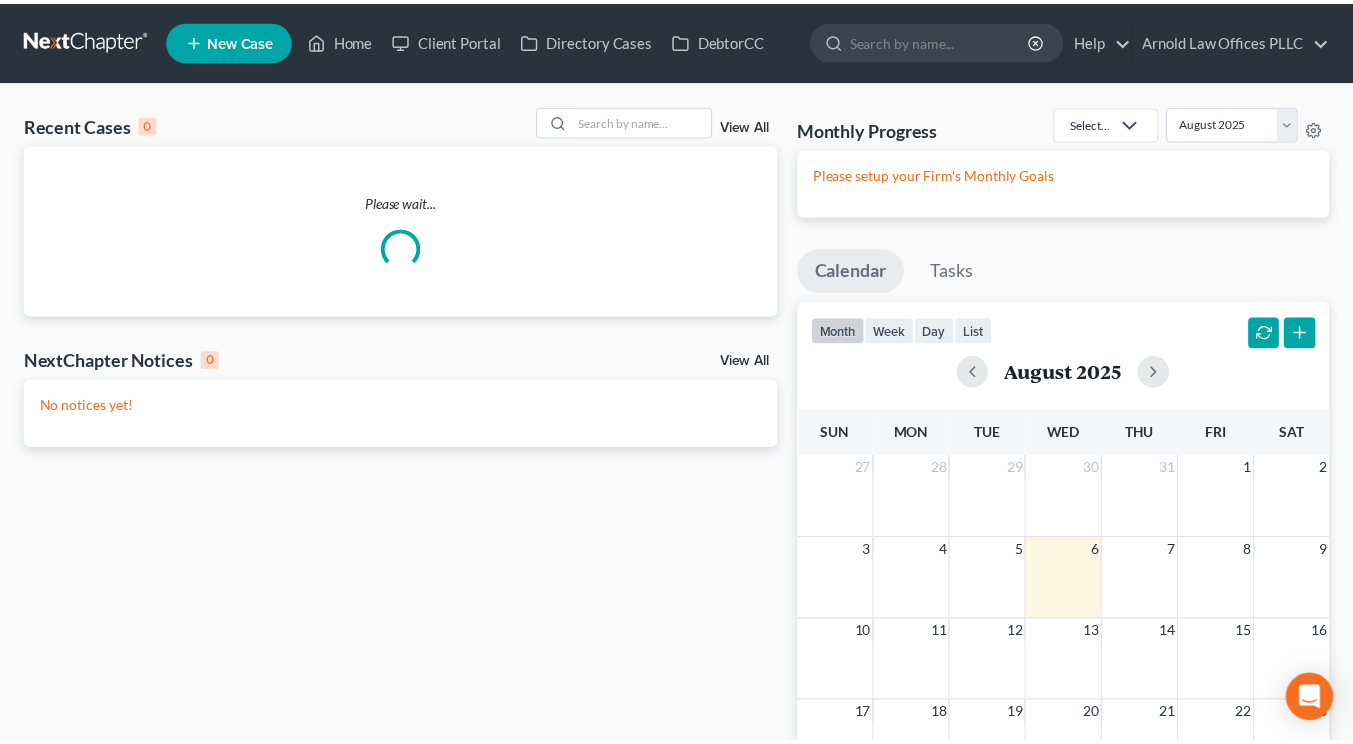 scroll, scrollTop: 0, scrollLeft: 0, axis: both 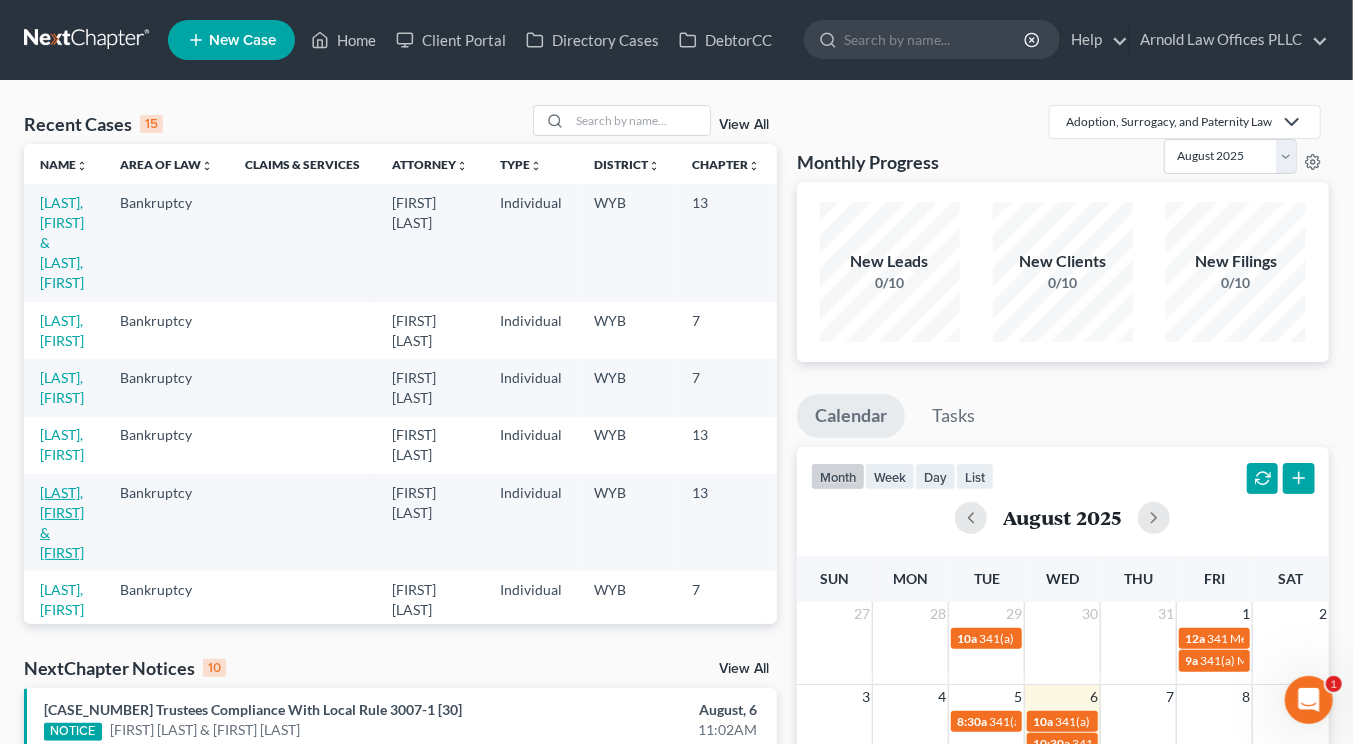 click on "[LAST], [FIRST] & [FIRST]" at bounding box center [62, 522] 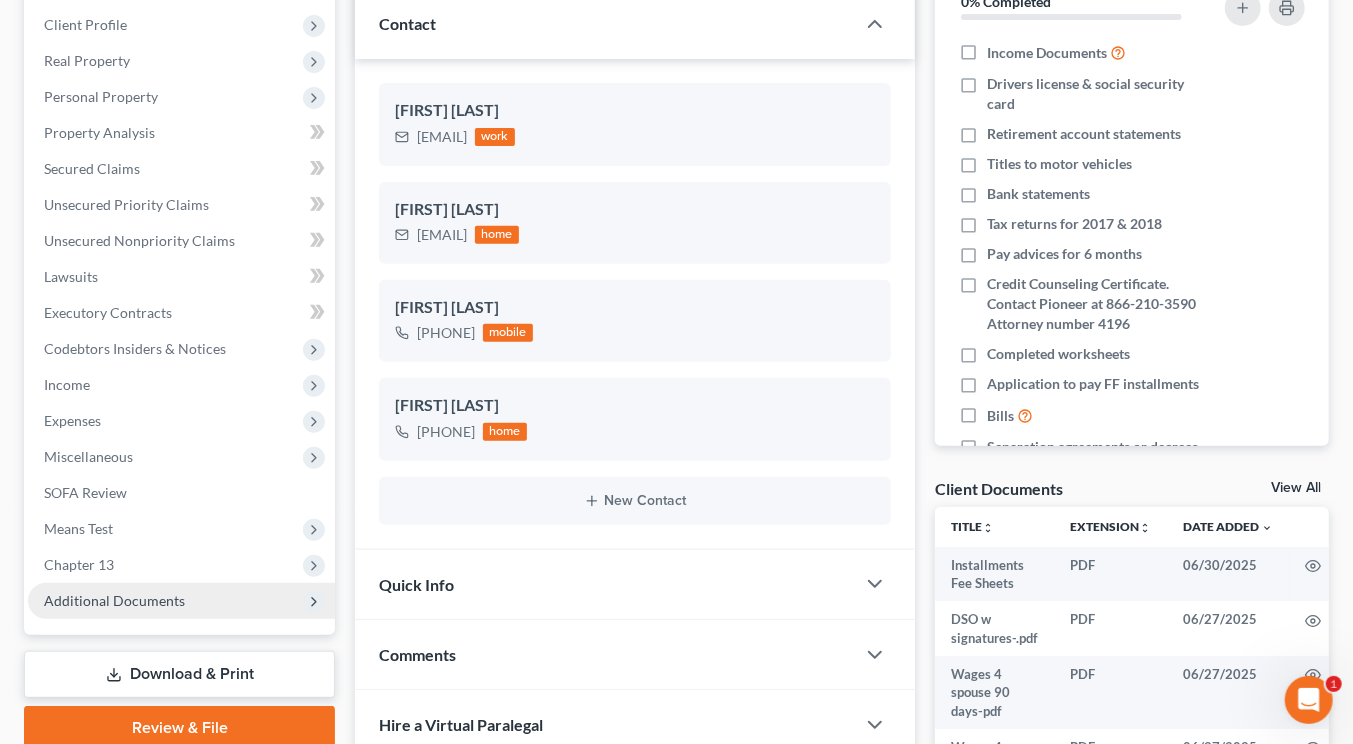 scroll, scrollTop: 573, scrollLeft: 0, axis: vertical 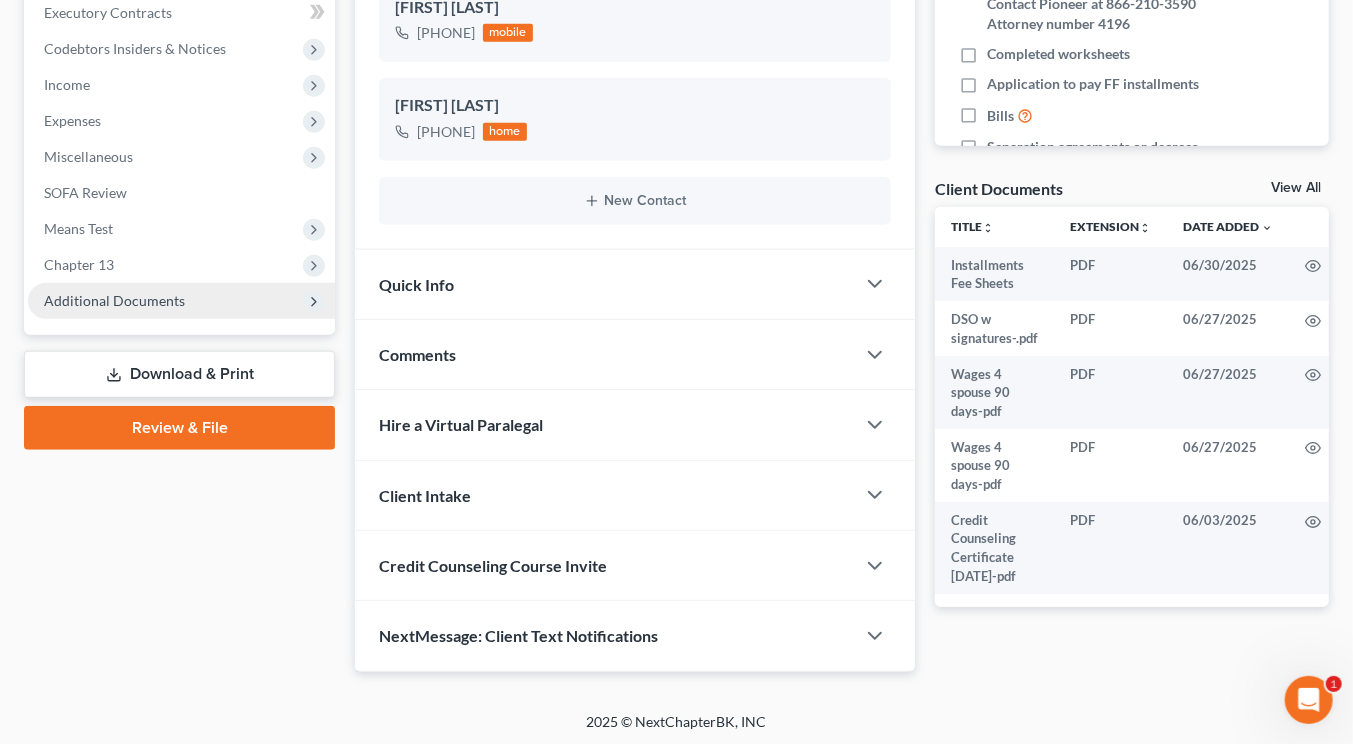 click on "Additional Documents" at bounding box center [114, 300] 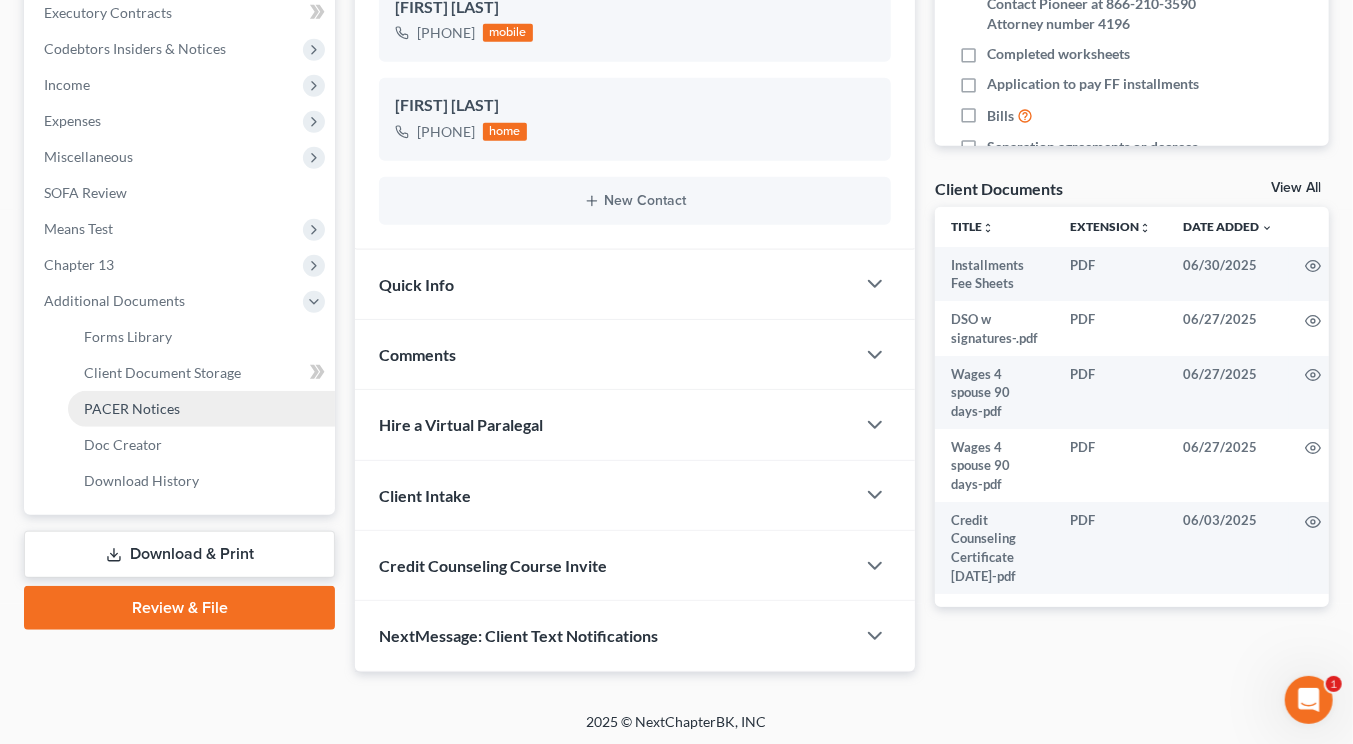 click on "PACER Notices" at bounding box center [132, 408] 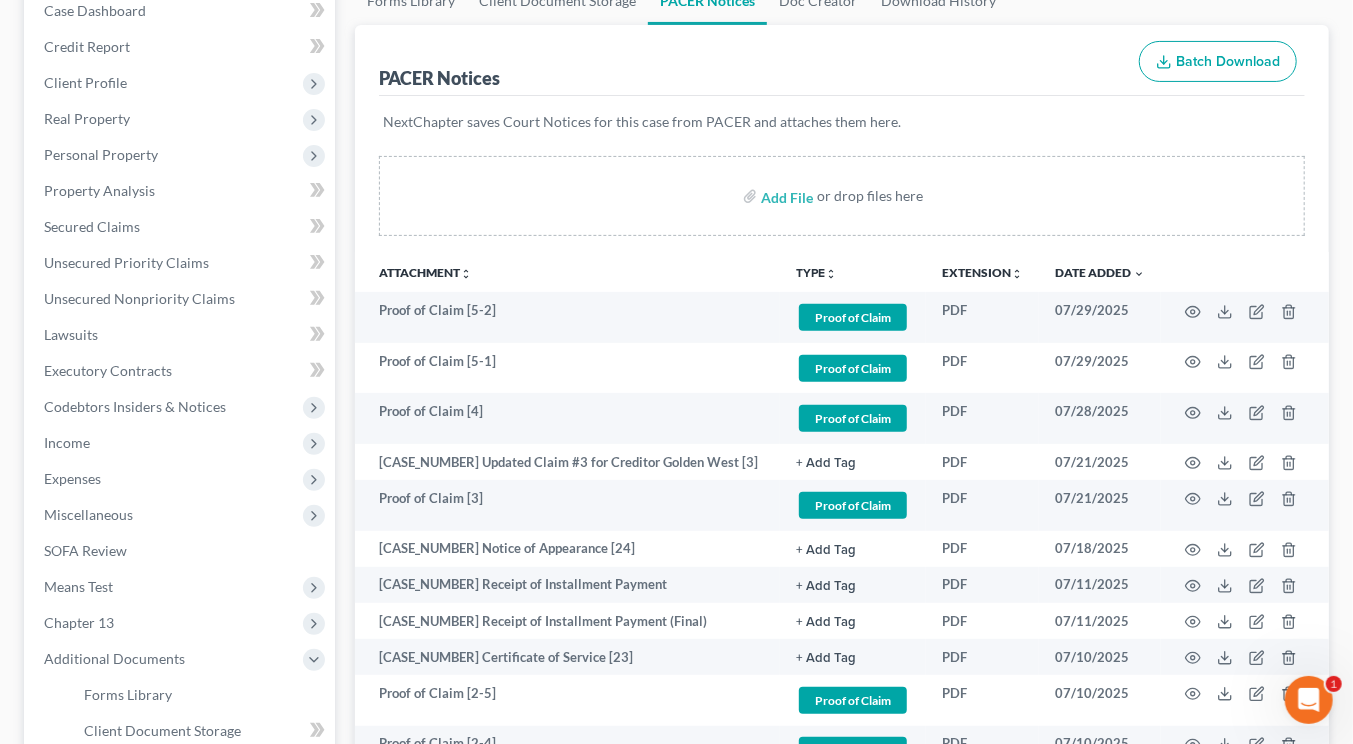 scroll, scrollTop: 0, scrollLeft: 0, axis: both 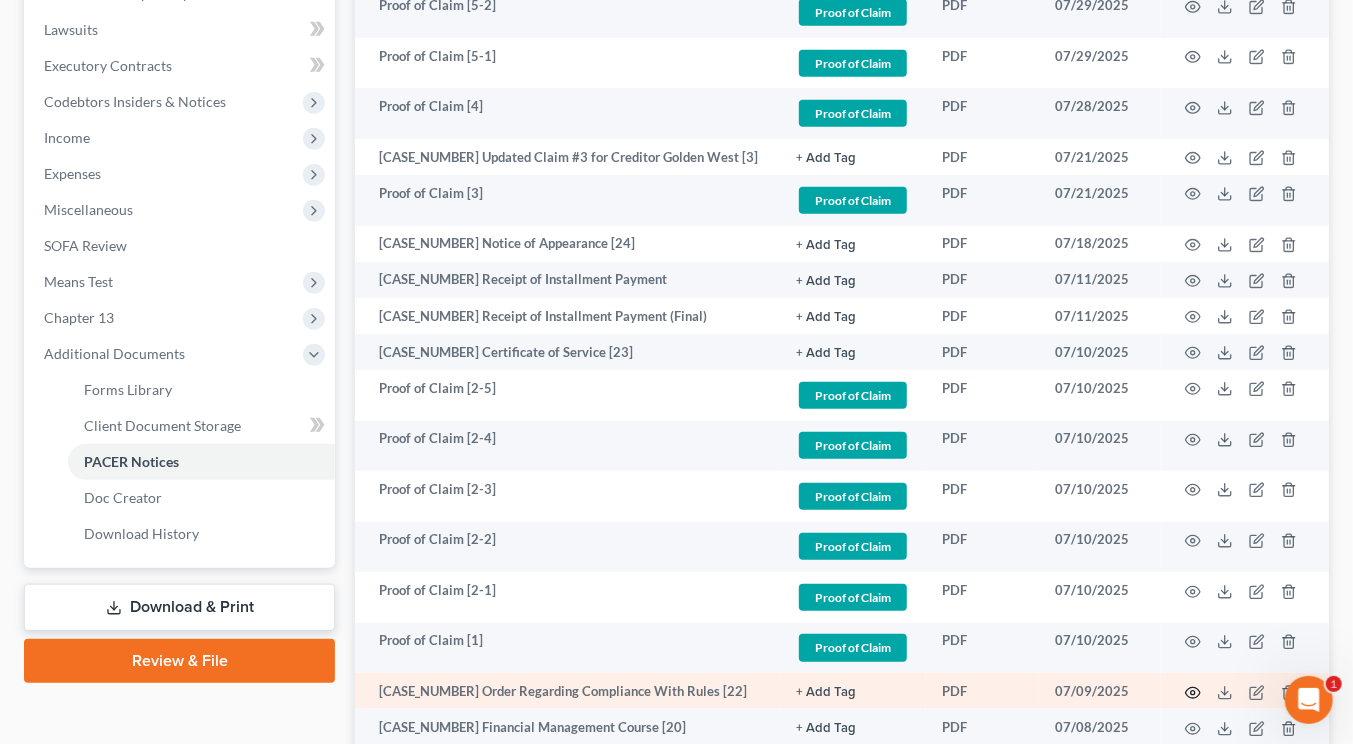 click 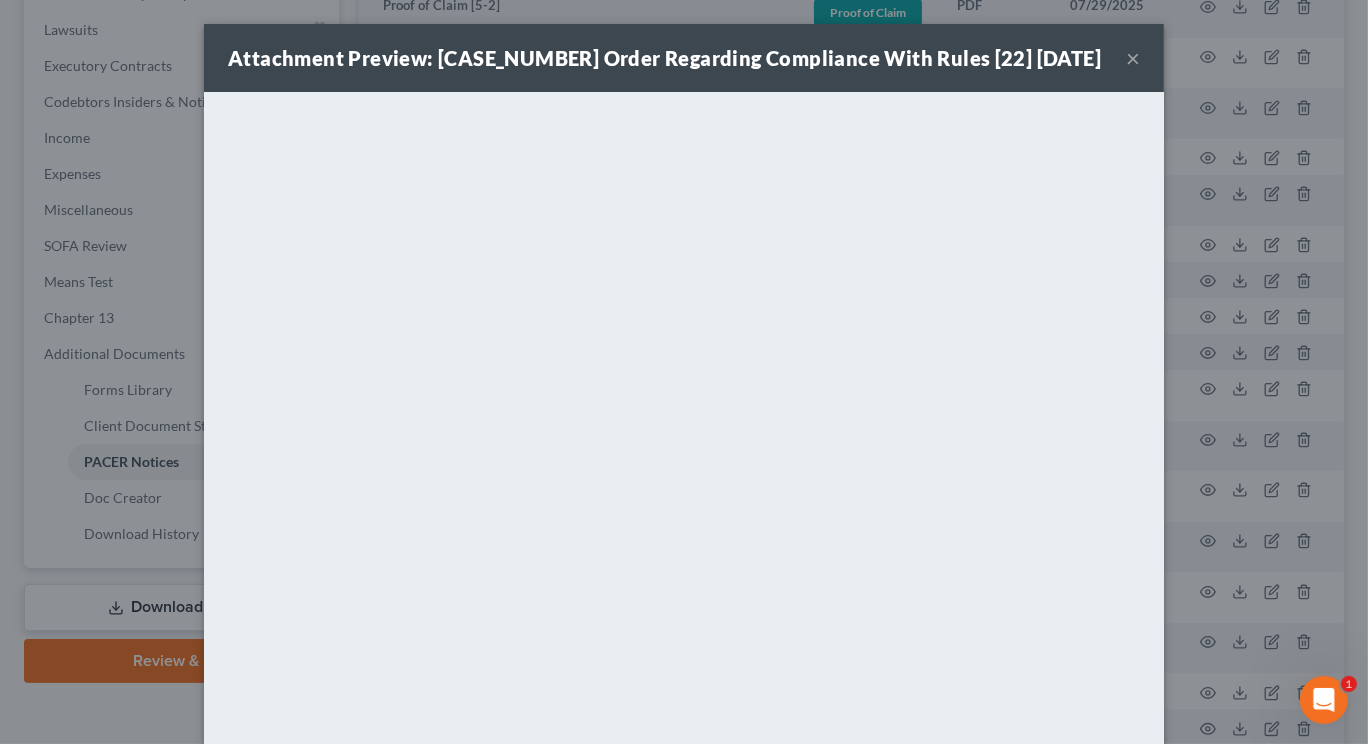 click on "×" at bounding box center [1133, 58] 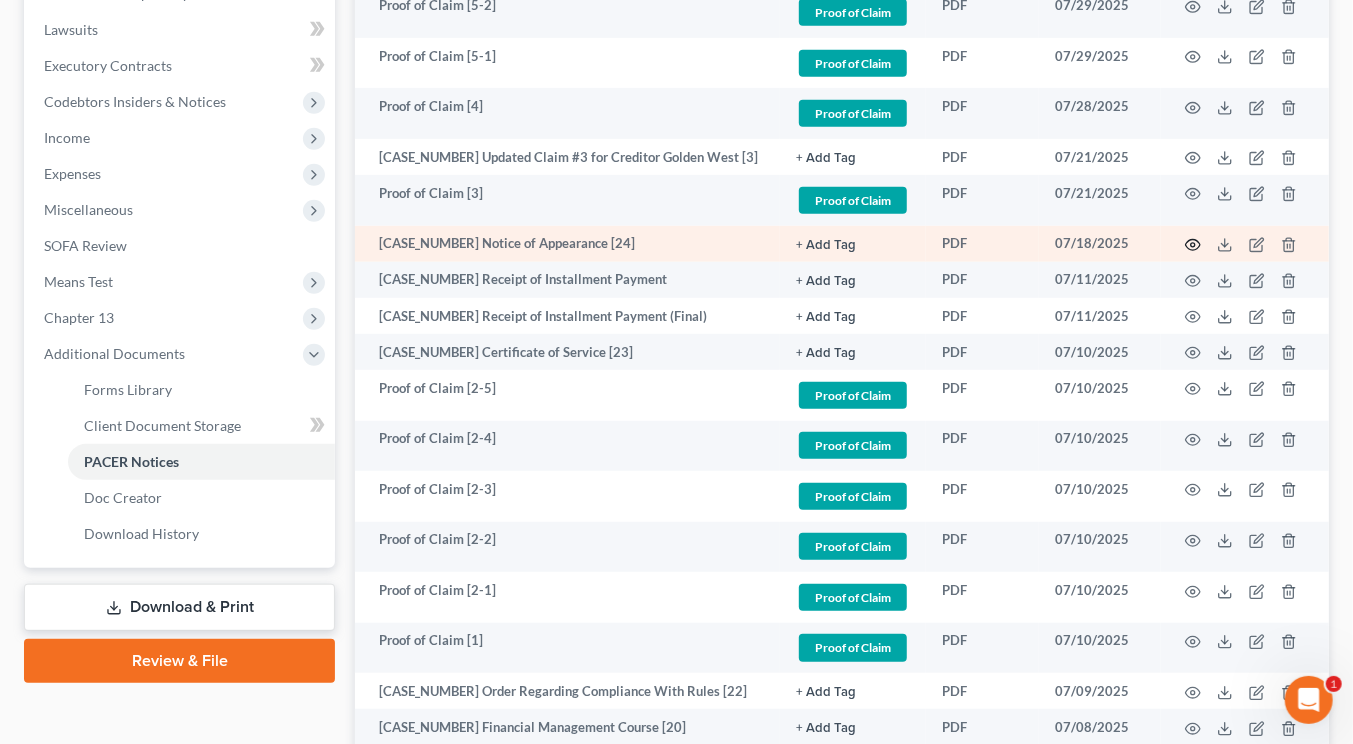 click 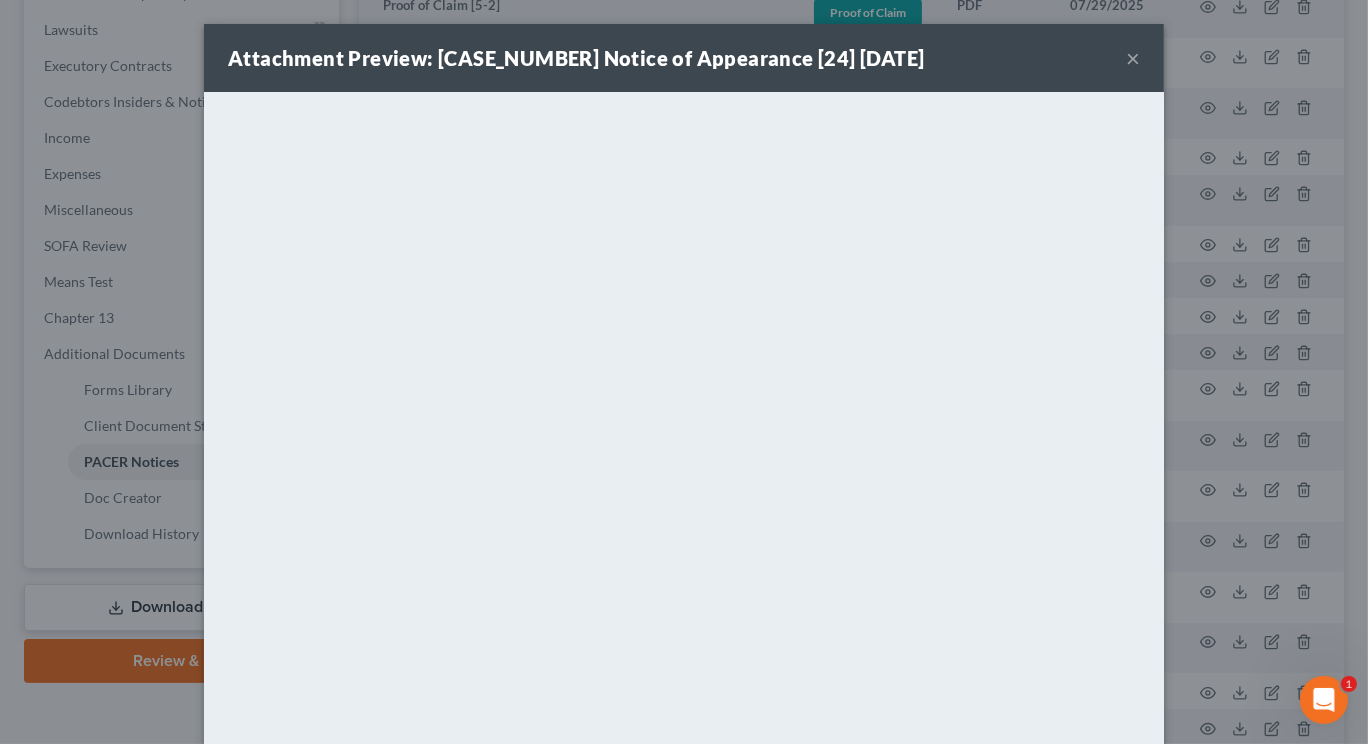 click on "×" at bounding box center [1133, 58] 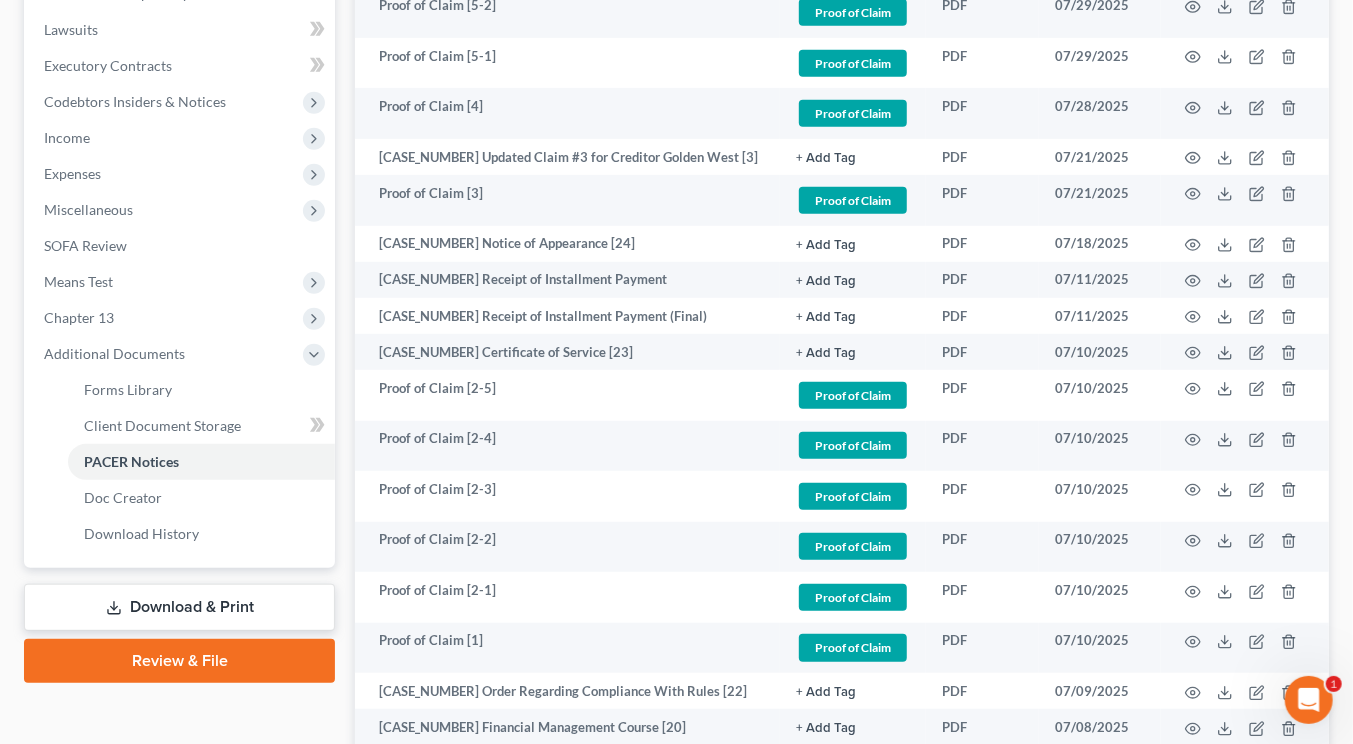 scroll, scrollTop: 0, scrollLeft: 0, axis: both 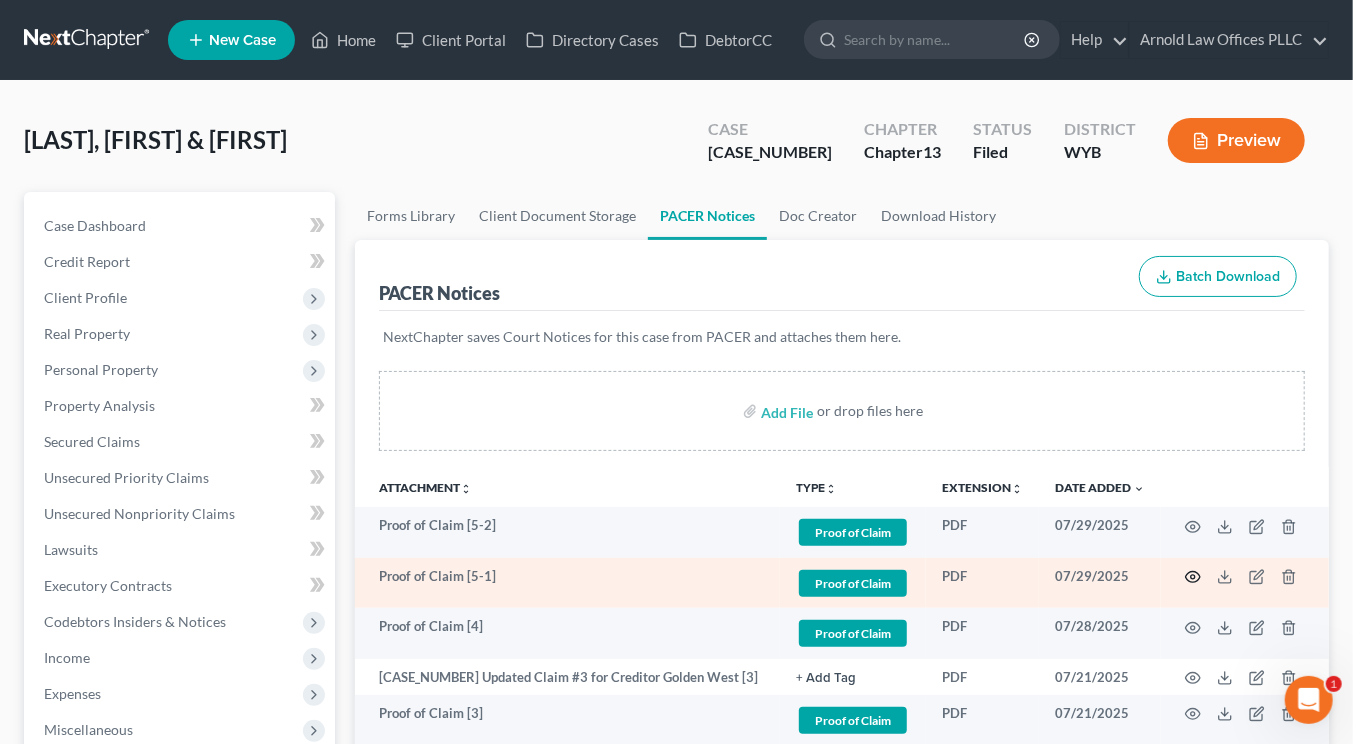 click 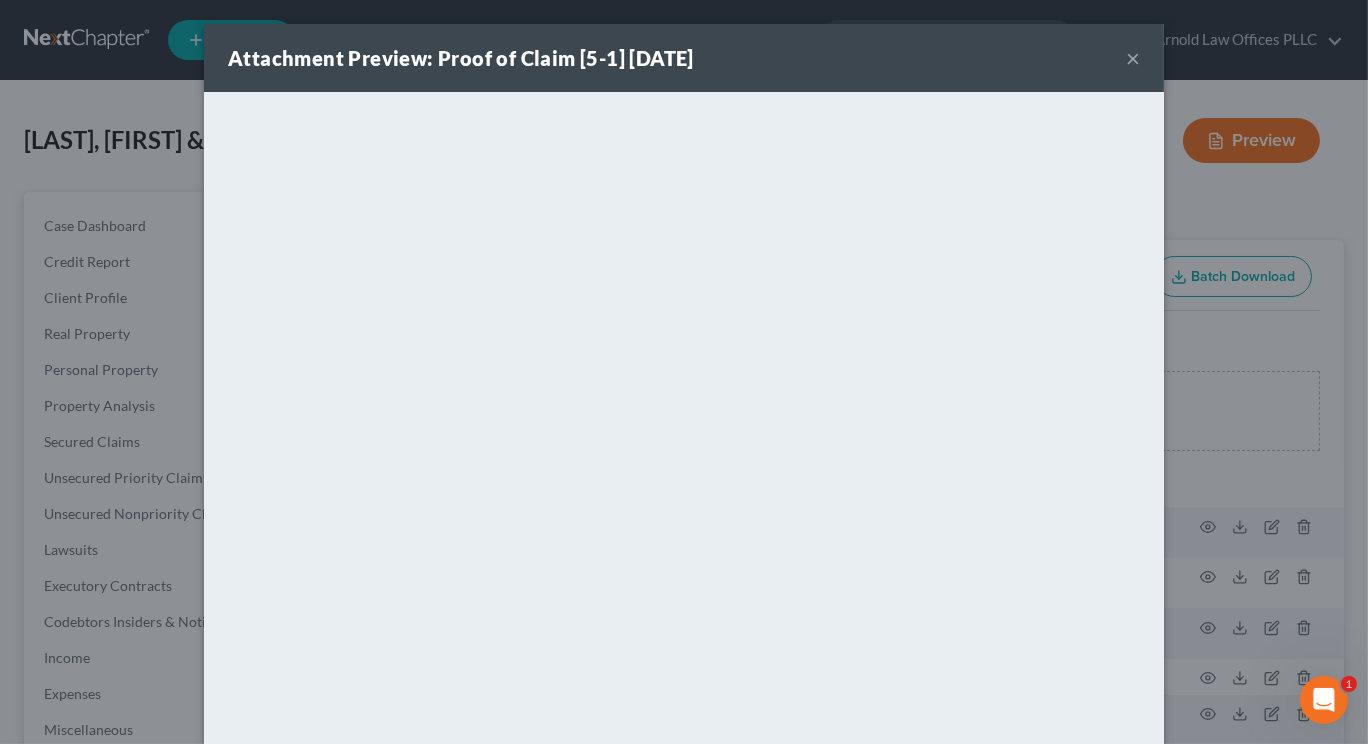 click on "×" at bounding box center [1133, 58] 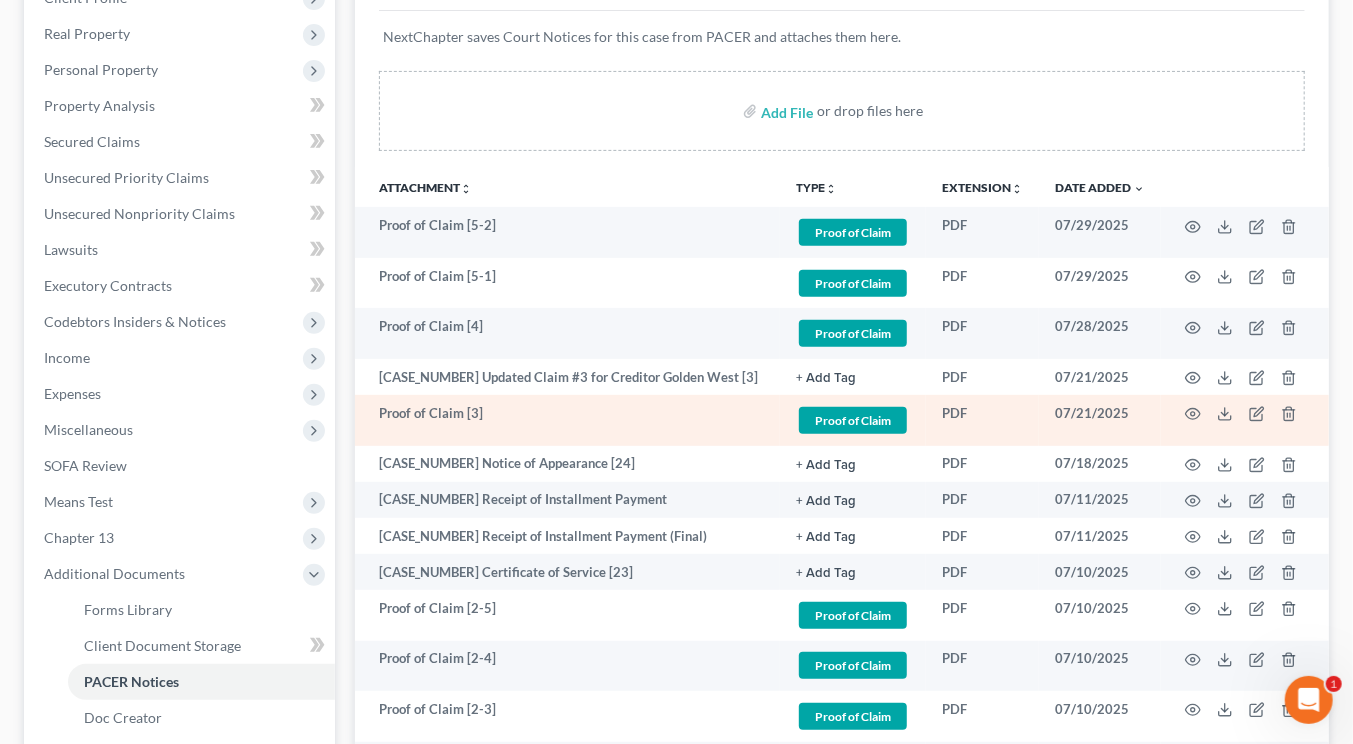 scroll, scrollTop: 599, scrollLeft: 0, axis: vertical 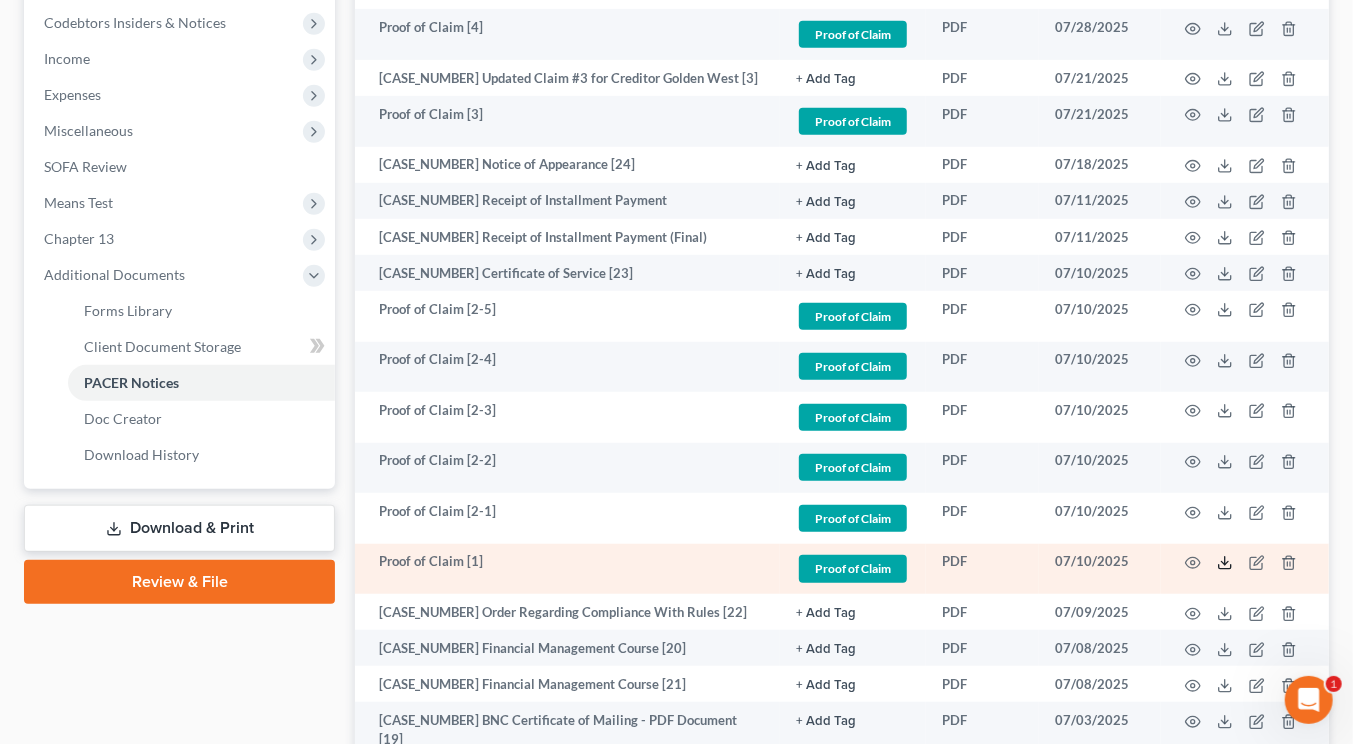 click 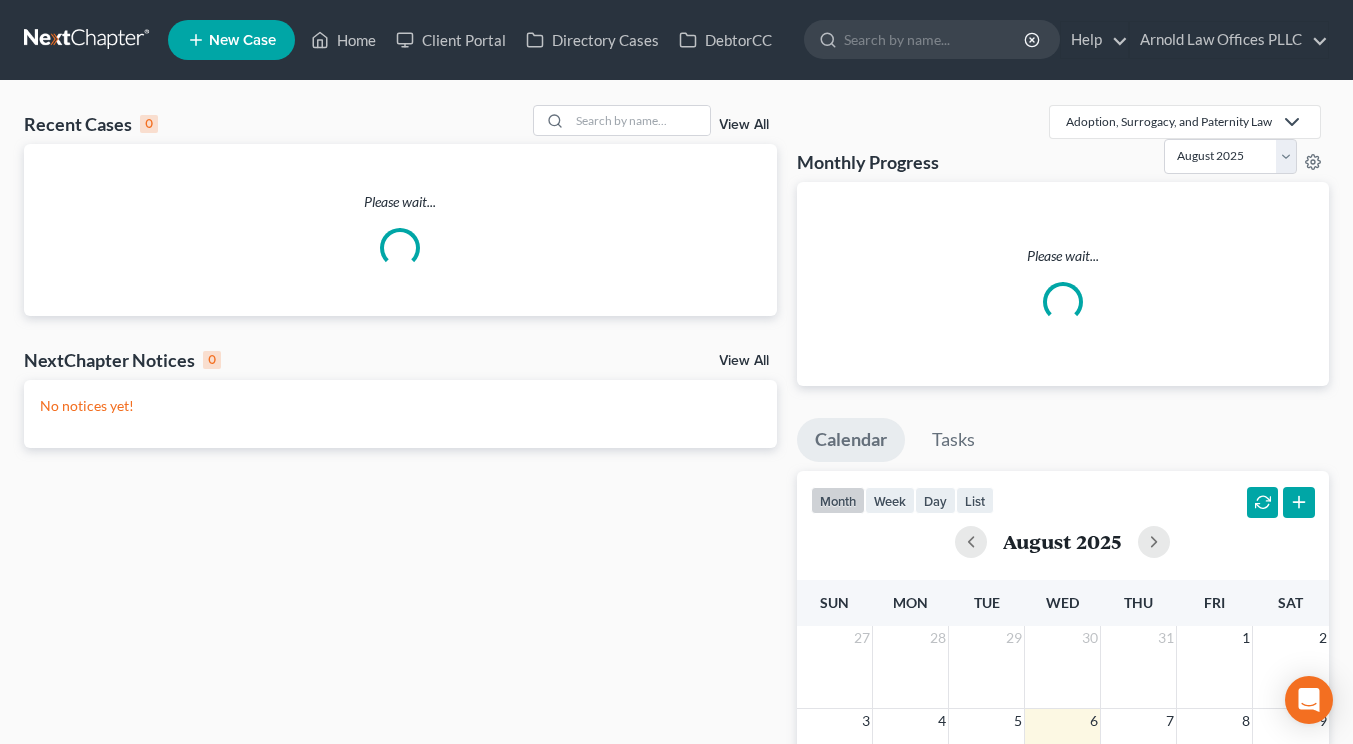 scroll, scrollTop: 0, scrollLeft: 0, axis: both 